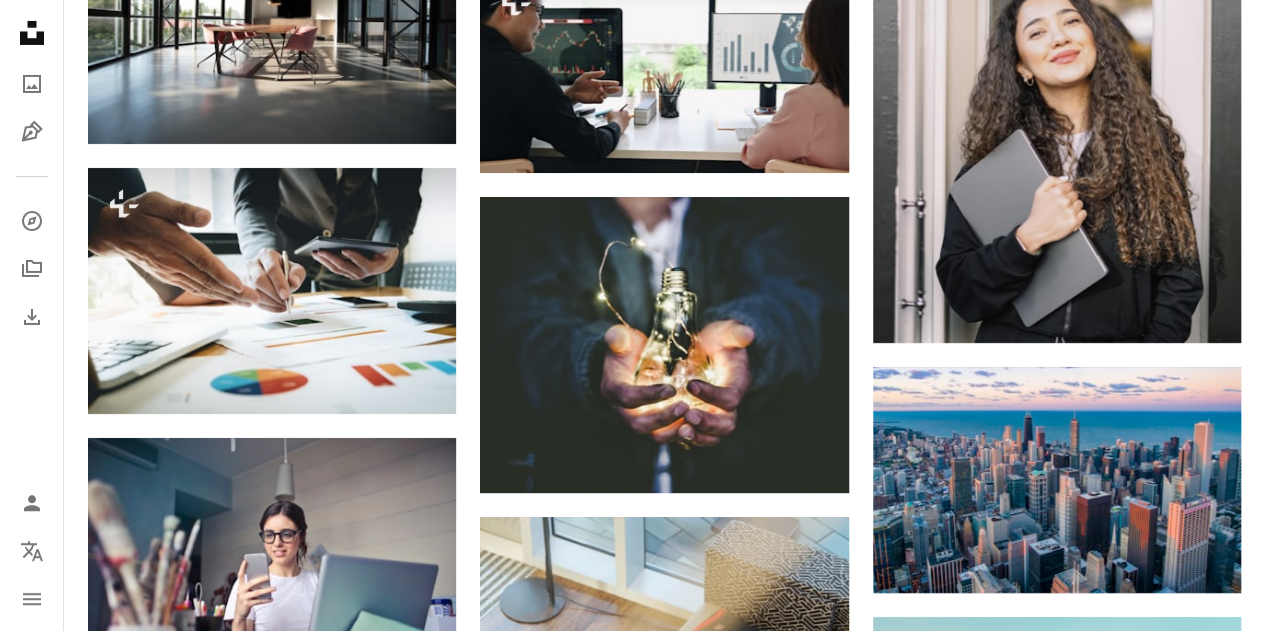 scroll, scrollTop: 11183, scrollLeft: 0, axis: vertical 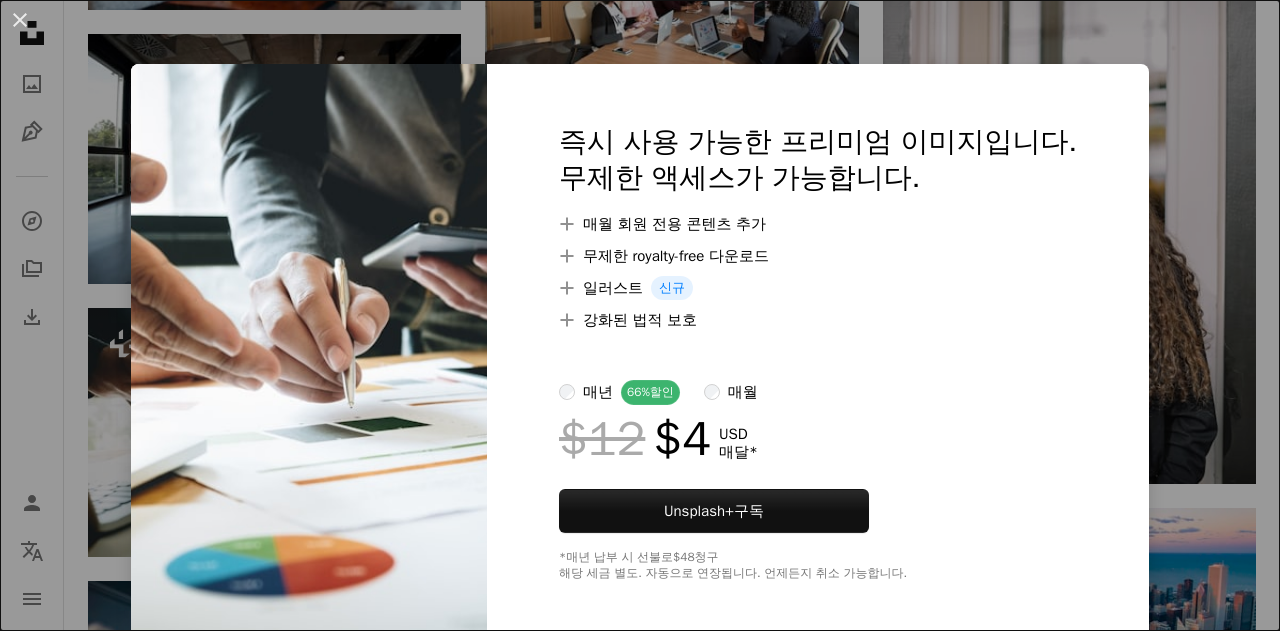 click on "An X shape 즉시 사용 가능한 프리미엄 이미지입니다. 무제한 액세스가 가능합니다. A plus sign 매월 회원 전용 콘텐츠 추가 A plus sign 무제한 royalty-free 다운로드 A plus sign 일러스트  신규 A plus sign 강화된 법적 보호 매년 66%  할인 매월 $12   $4 USD 매달 * Unsplash+  구독 *매년 납부 시 선불로  $48  청구 해당 세금 별도. 자동으로 연장됩니다. 언제든지 취소 가능합니다." at bounding box center [640, 315] 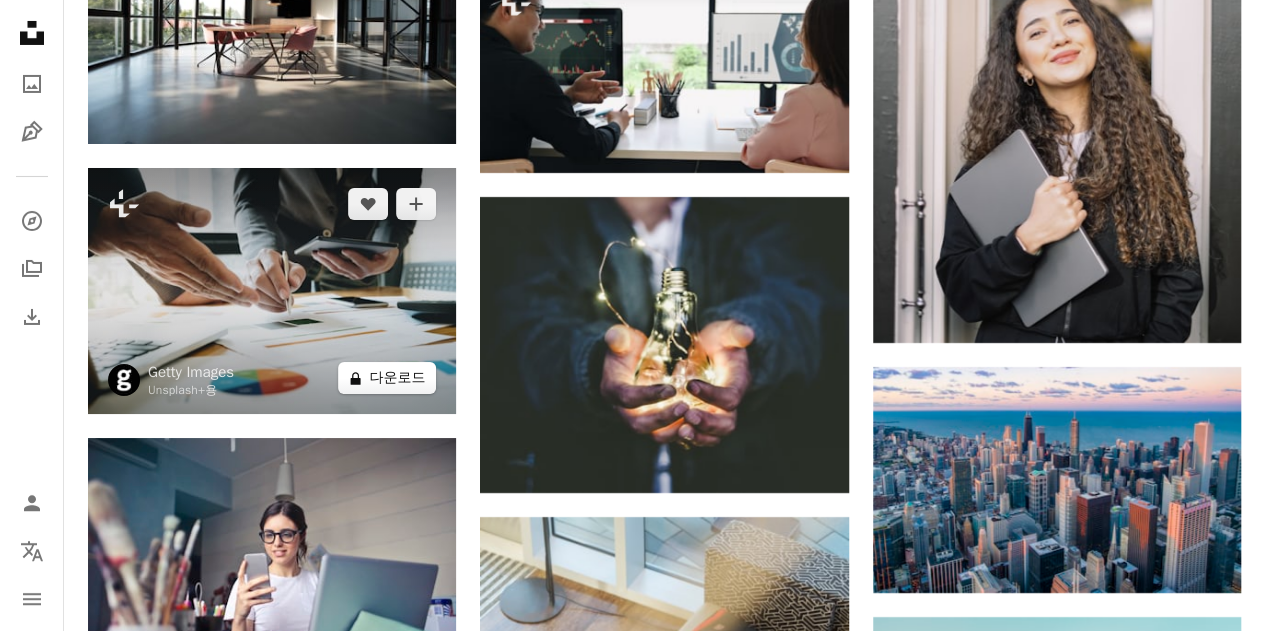 click on "A lock 다운로드" at bounding box center (387, 378) 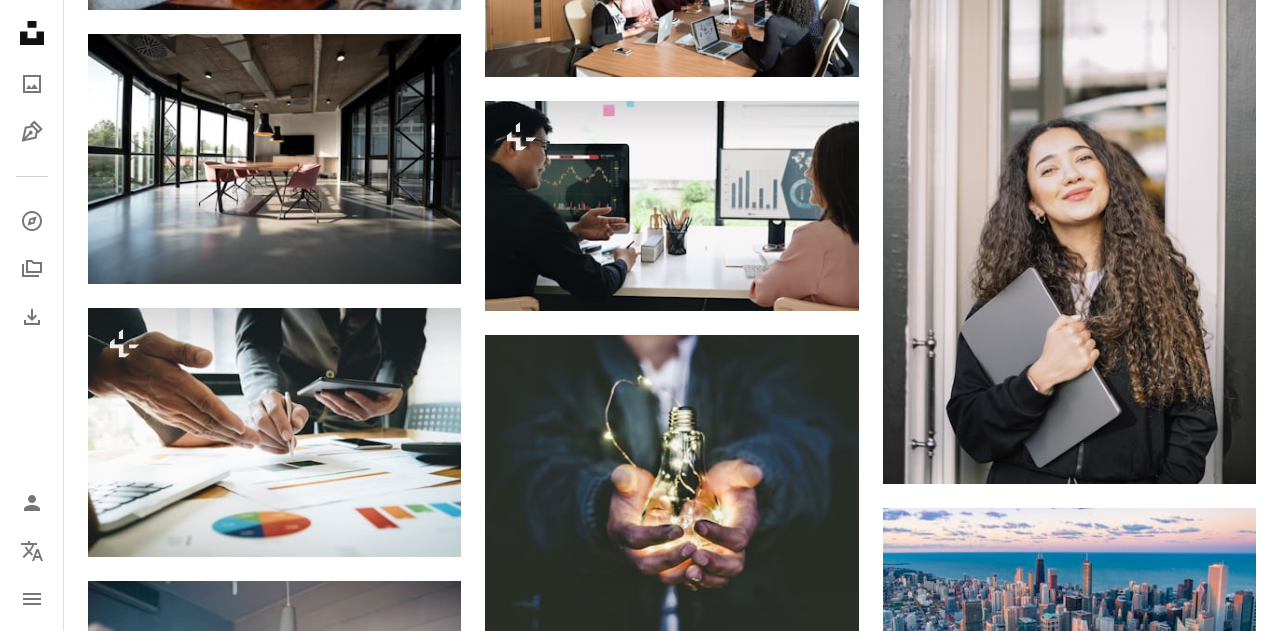 click on "An X shape 즉시 사용 가능한 프리미엄 이미지입니다. 무제한 액세스가 가능합니다. A plus sign 매월 회원 전용 콘텐츠 추가 A plus sign 무제한 royalty-free 다운로드 A plus sign 일러스트  신규 A plus sign 강화된 법적 보호 매년 66%  할인 매월 $12   $4 USD 매달 * Unsplash+  구독 *매년 납부 시 선불로  $48  청구 해당 세금 별도. 자동으로 연장됩니다. 언제든지 취소 가능합니다." at bounding box center [640, 4935] 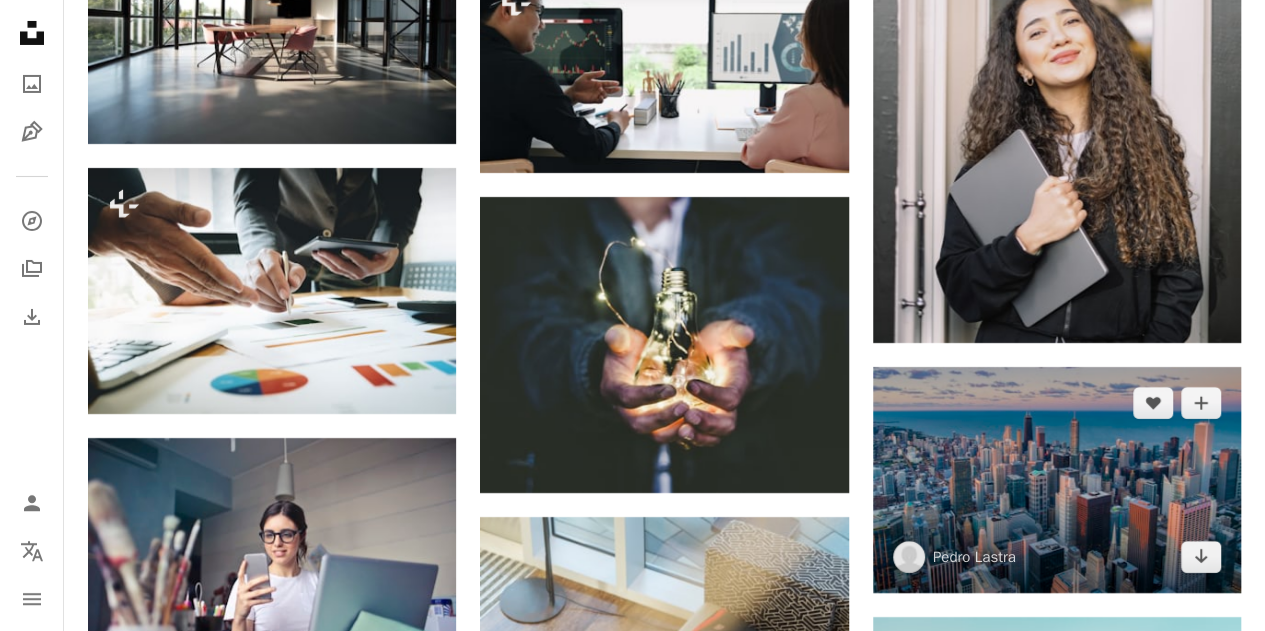 click at bounding box center [1057, 480] 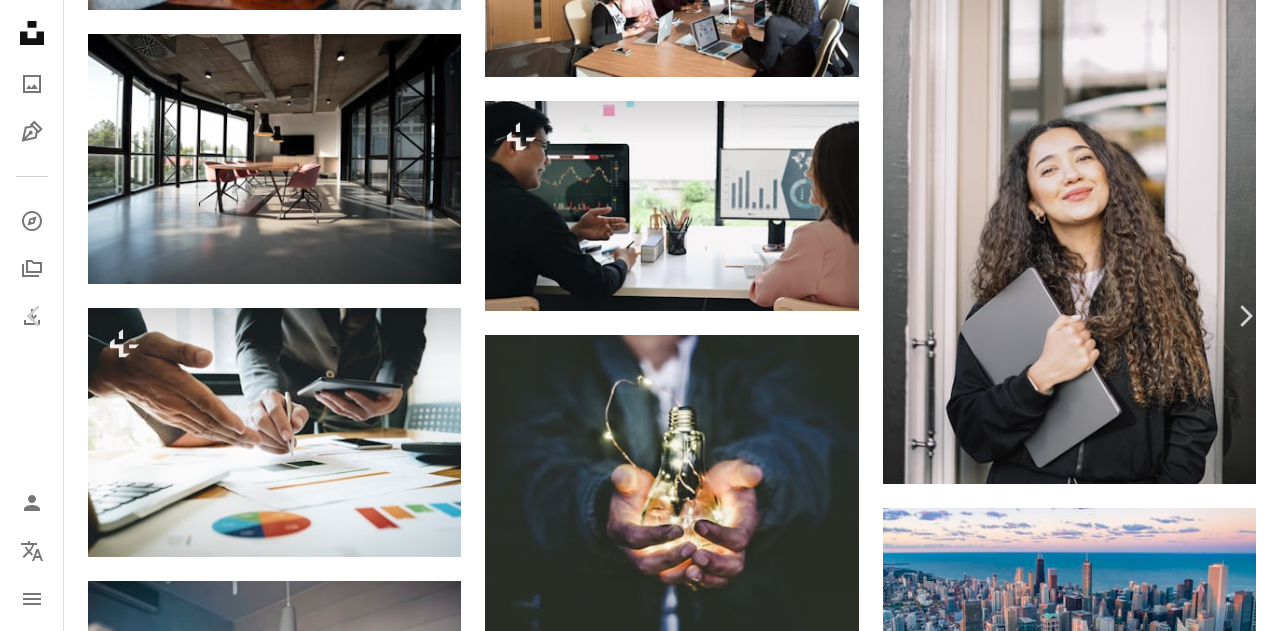 click on "An X shape Chevron left Chevron right Pedro Lastra peterlaster A heart A plus sign 무료 다운로드 Chevron down Zoom in 조회수 141,751,192 다운로드 1,707,021 소개 매체 사진 A forward-right arrow 공유 Info icon 정보 More Actions A map marker Willis Tower Skydeck, [CITY], [STATE] Calendar outlined [DATE] 에 게시됨 Camera NIKON CORPORATION, NIKON D750 Safety Unsplash 라이선스 하에서 무료로 사용 가능 건물 도시 건축학 해질녘 해돋이 구름 미국 건물 도시 도시 벽지 햇빛 수평선 지평선 황혼 시내 빛 시카고 바탕 화면 워터 프론트 일리노이 윌리스 타워 배경 iStock에서 프리미엄 관련 이미지 찾아보기  |  코드 UNSPLASH20로 20% 할인 혜택 받기 iStock에서 더 많은 자료 보기  ↗ 관련 이미지 A heart A plus sign jake grella Arrow pointing down Plus sign for Unsplash+ A heart A plus sign Getty Images Unsplash+ 용 A lock 다운로드 A heart A plus sign Walter Martin 고용 가능" at bounding box center [640, 4935] 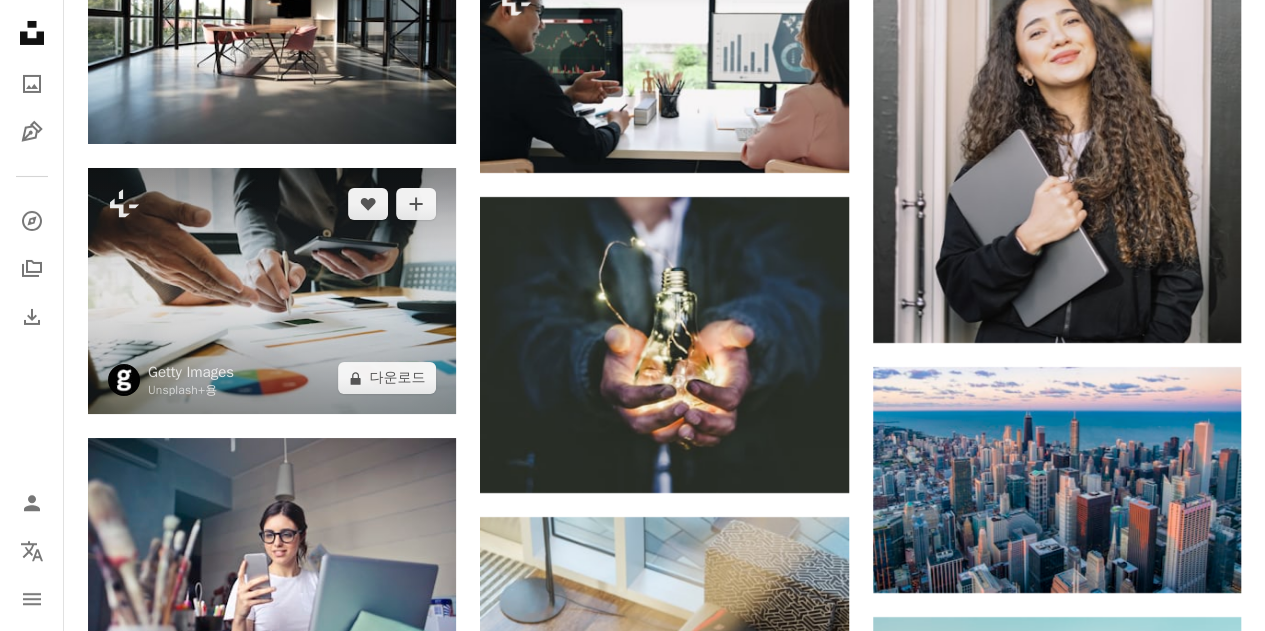click at bounding box center (272, 291) 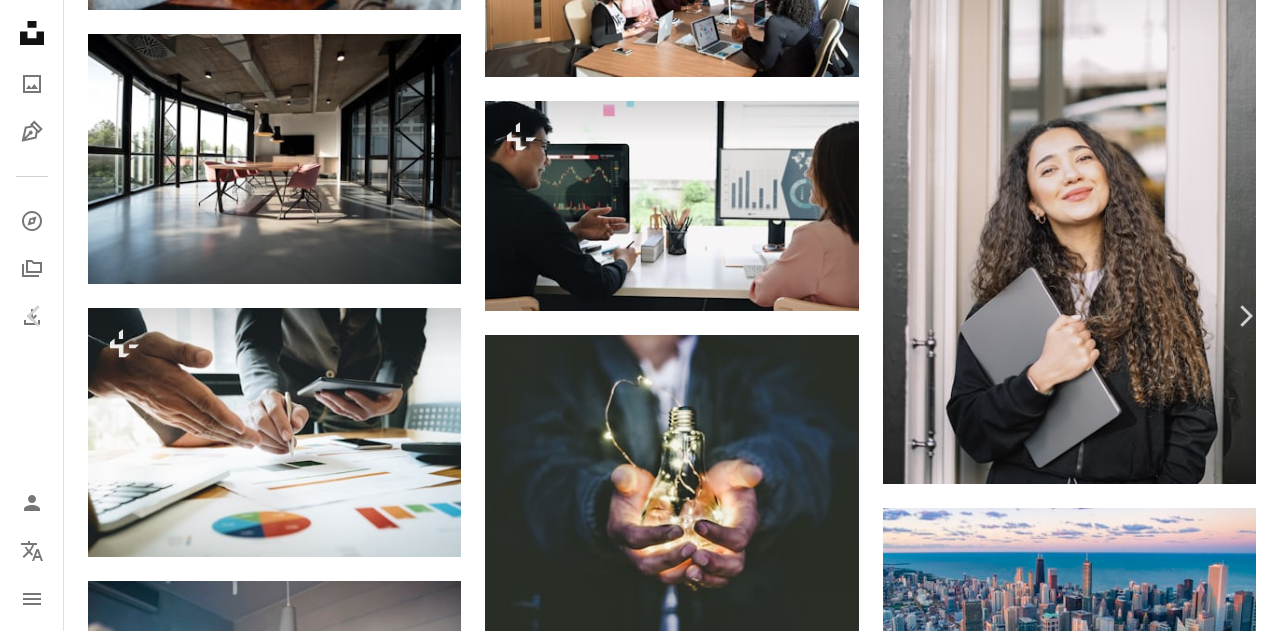 click on "A lock 다운로드" at bounding box center (1121, 4667) 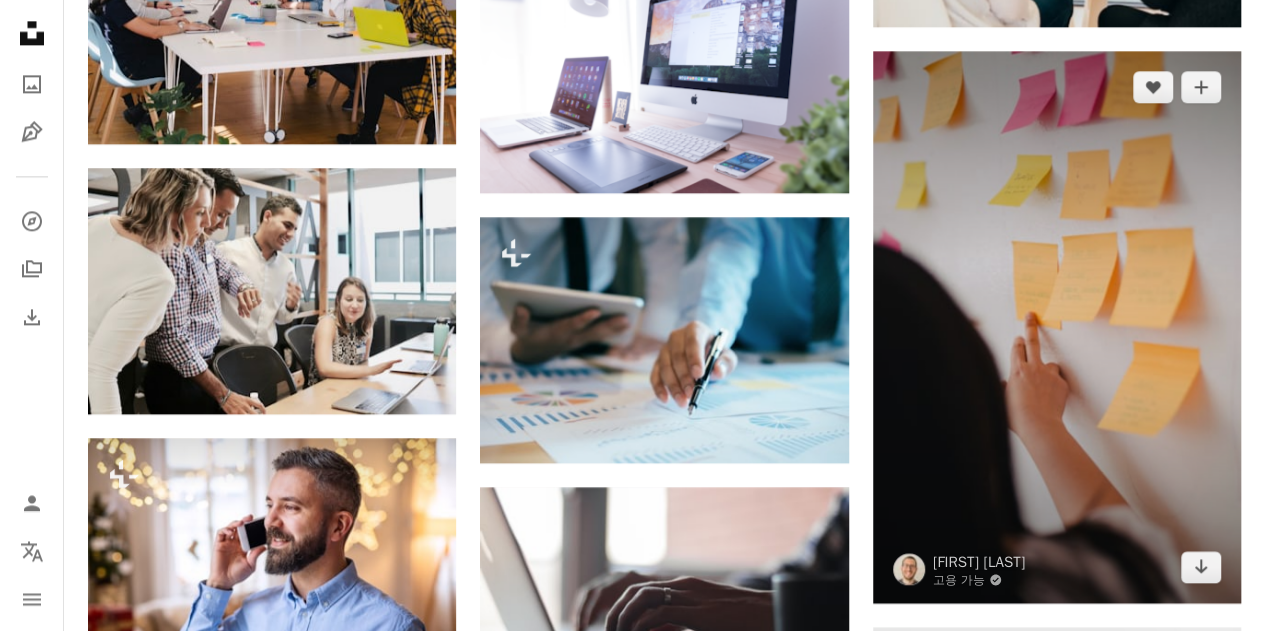 scroll, scrollTop: 24115, scrollLeft: 0, axis: vertical 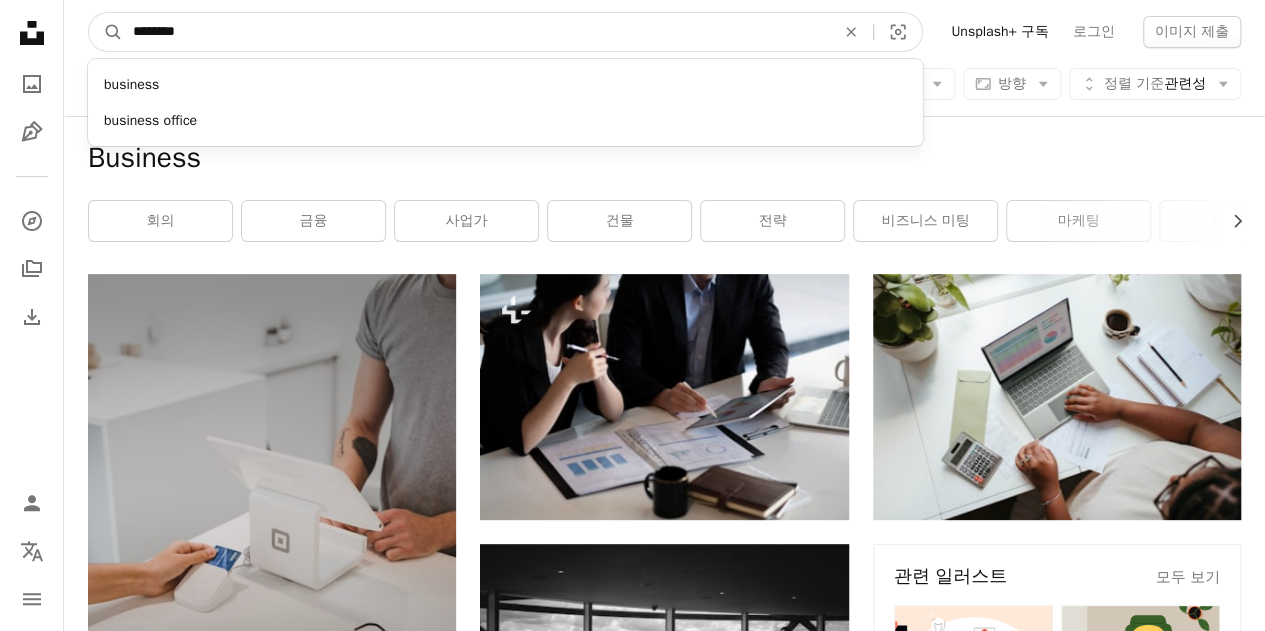 drag, startPoint x: 243, startPoint y: 25, endPoint x: 0, endPoint y: 35, distance: 243.20567 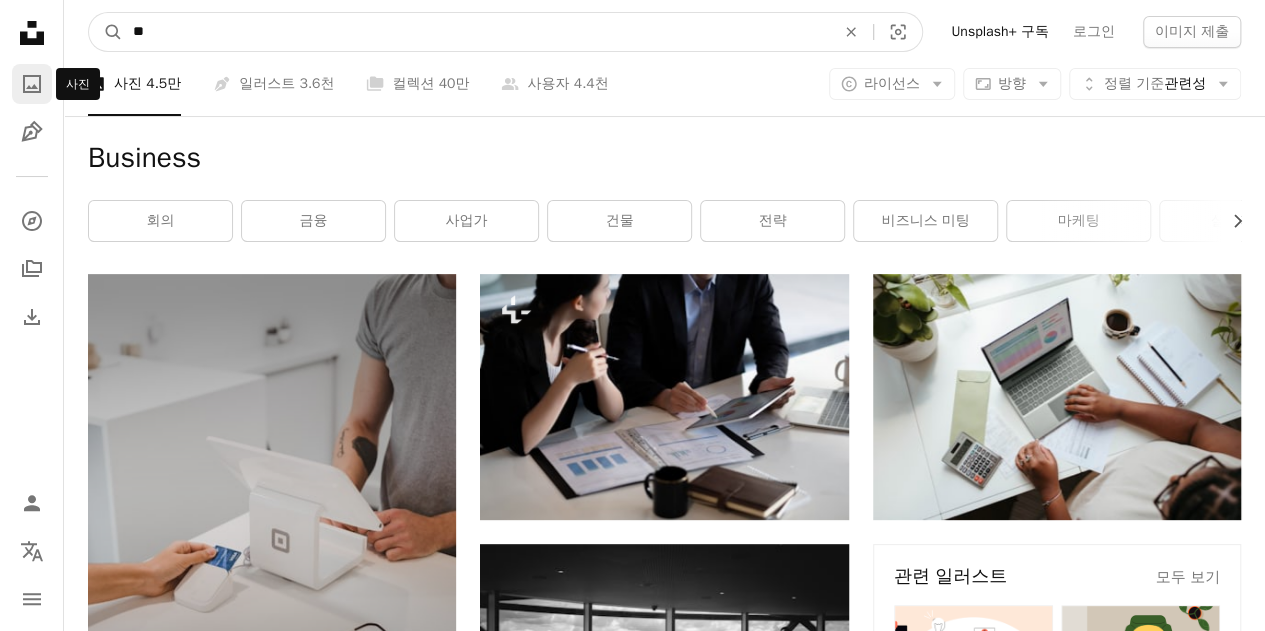 type on "*" 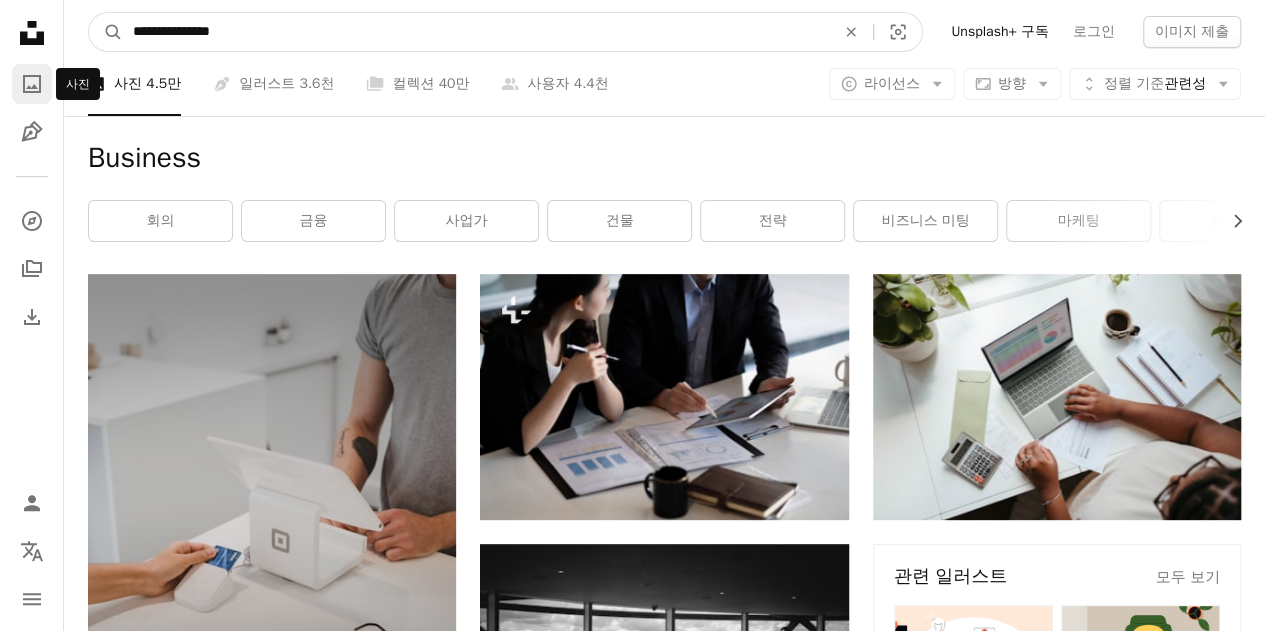 type on "**********" 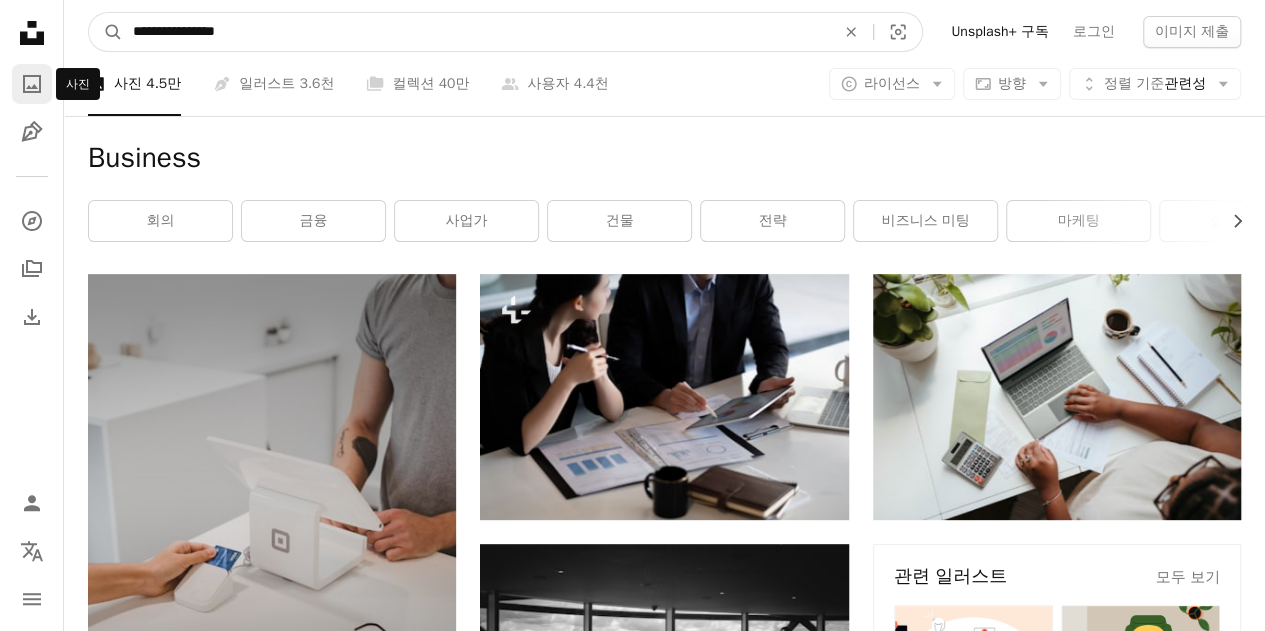 click on "A magnifying glass" at bounding box center [106, 32] 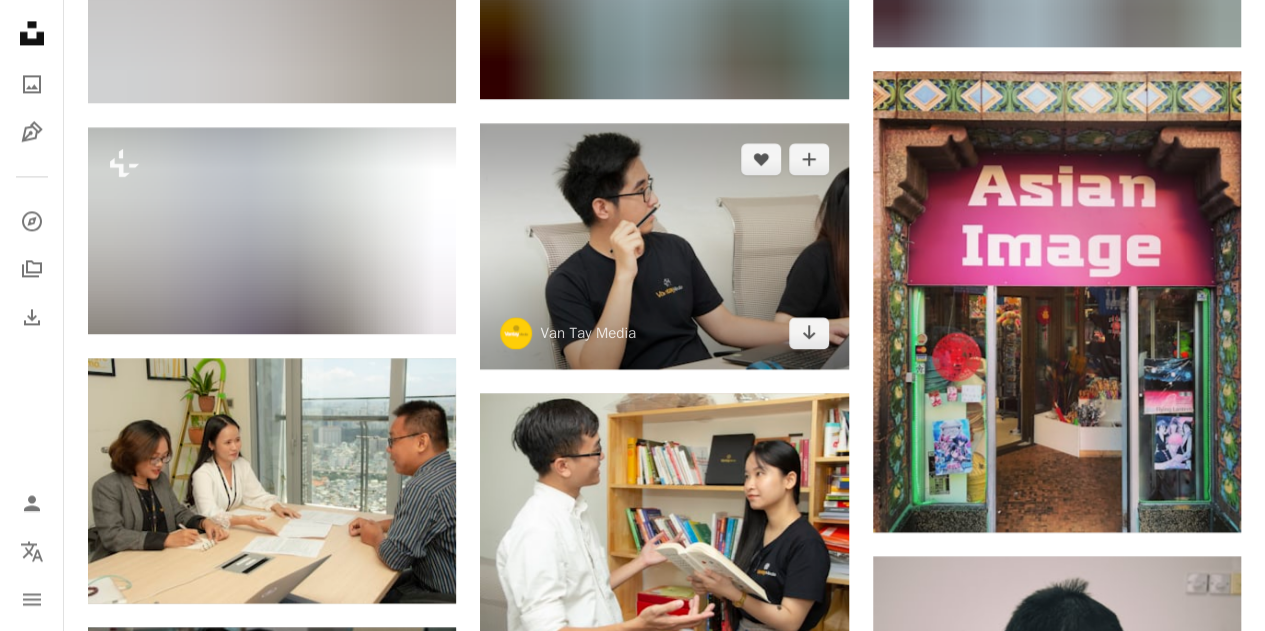 scroll, scrollTop: 1500, scrollLeft: 0, axis: vertical 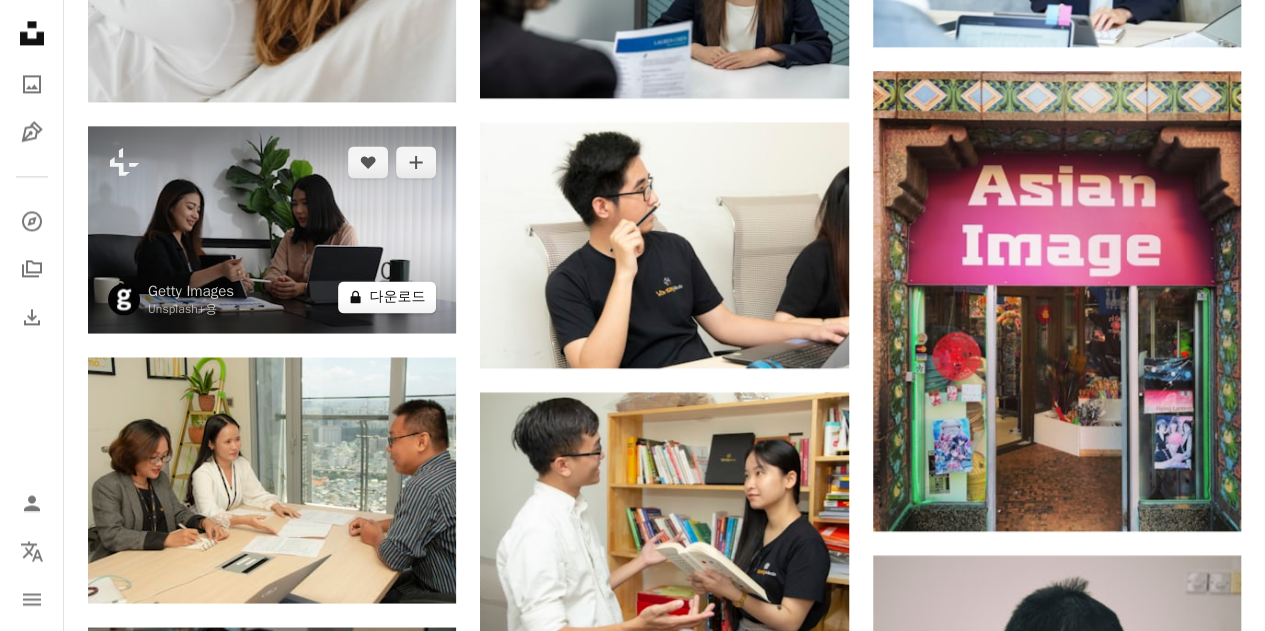 click on "A lock 다운로드" at bounding box center (387, 297) 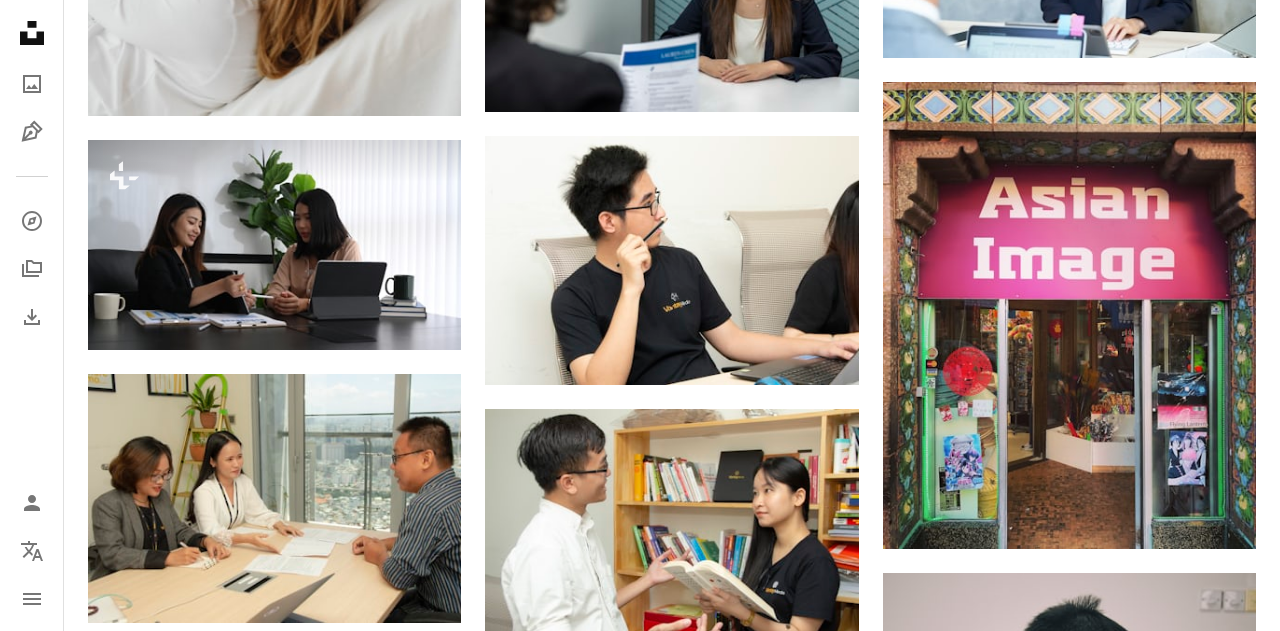 click on "An X shape 즉시 사용 가능한 프리미엄 이미지입니다. 무제한 액세스가 가능합니다. A plus sign 매월 회원 전용 콘텐츠 추가 A plus sign 무제한 royalty-free 다운로드 A plus sign 일러스트  신규 A plus sign 강화된 법적 보호 매년 66%  할인 매월 $12   $4 USD 매달 * Unsplash+  구독 *매년 납부 시 선불로  $48  청구 해당 세금 별도. 자동으로 연장됩니다. 언제든지 취소 가능합니다." at bounding box center (640, 2794) 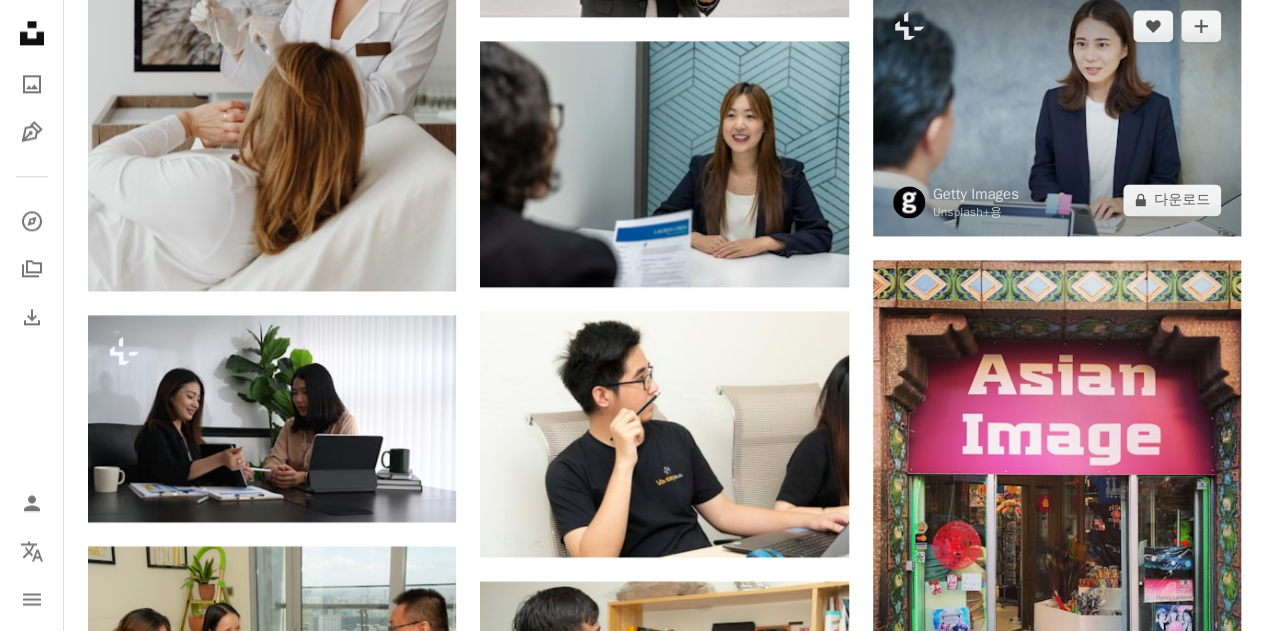 scroll, scrollTop: 1312, scrollLeft: 0, axis: vertical 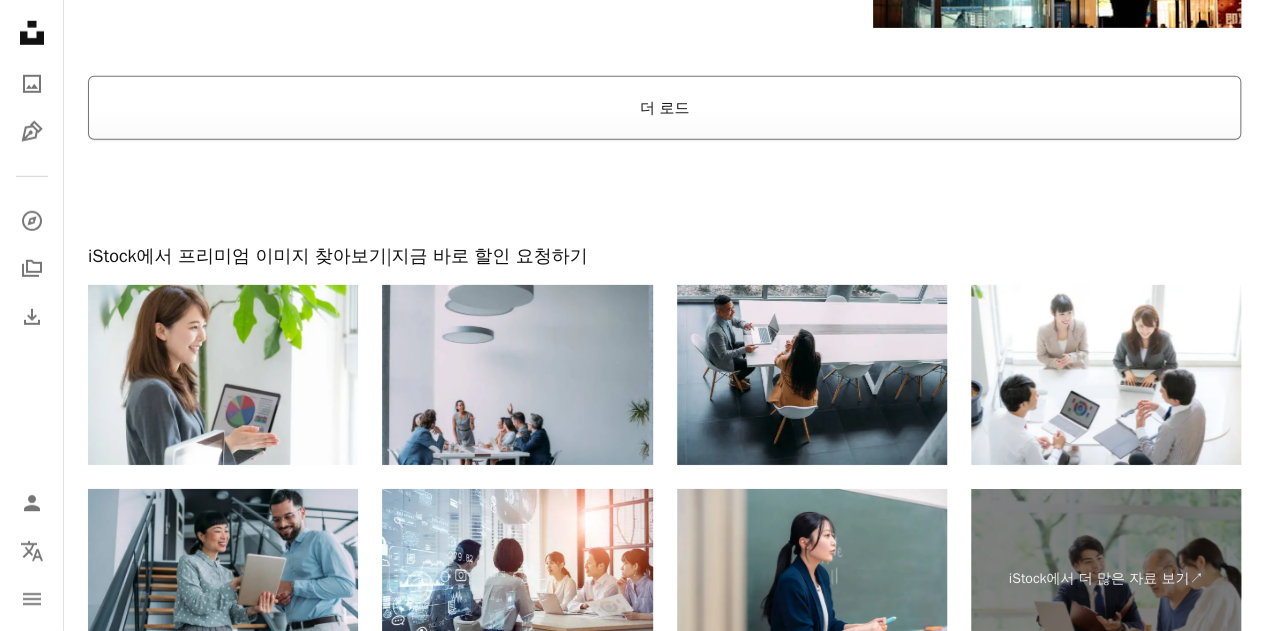 click on "더 로드" at bounding box center (664, 108) 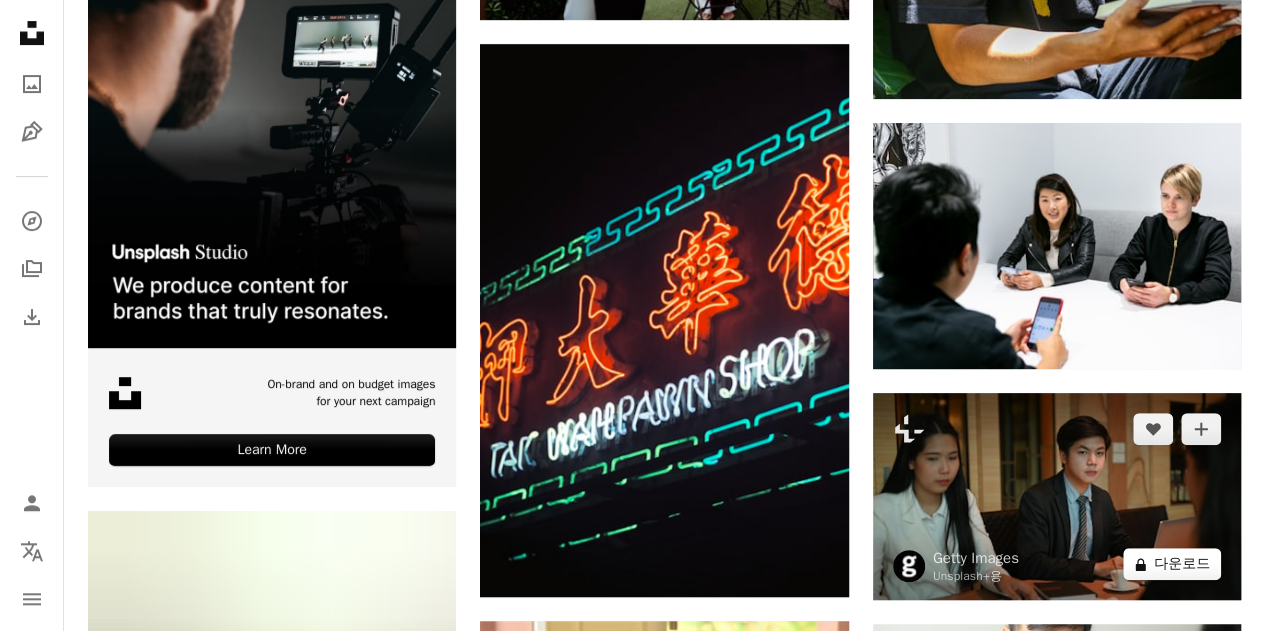 scroll, scrollTop: 4127, scrollLeft: 0, axis: vertical 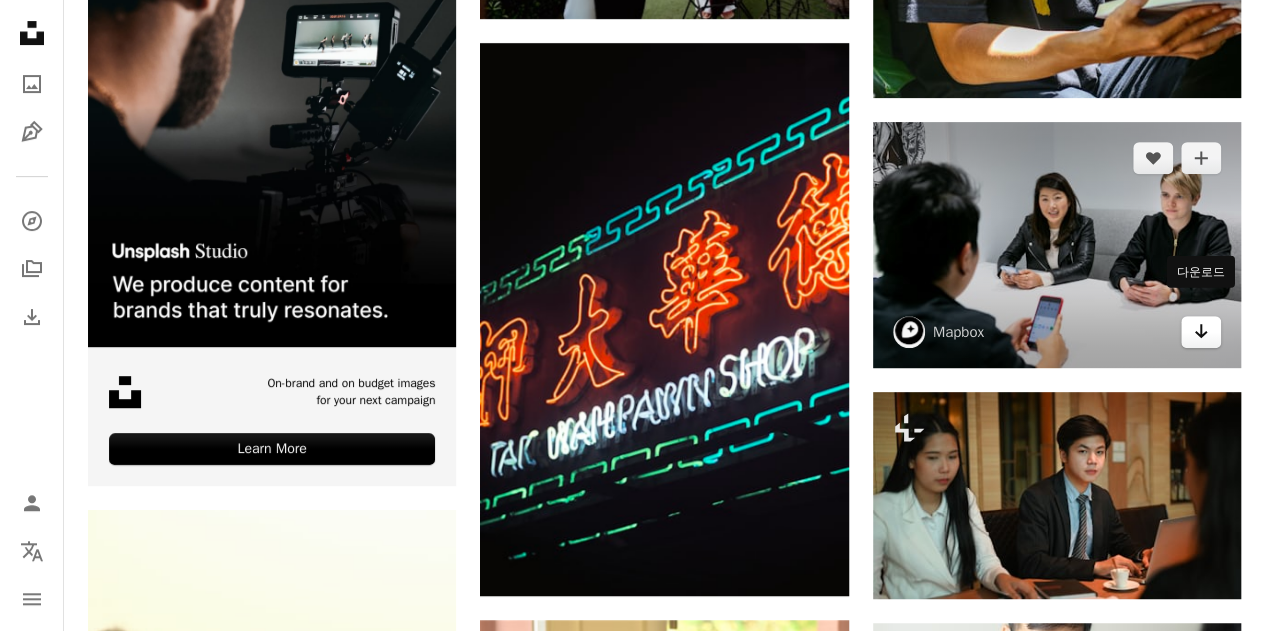 click 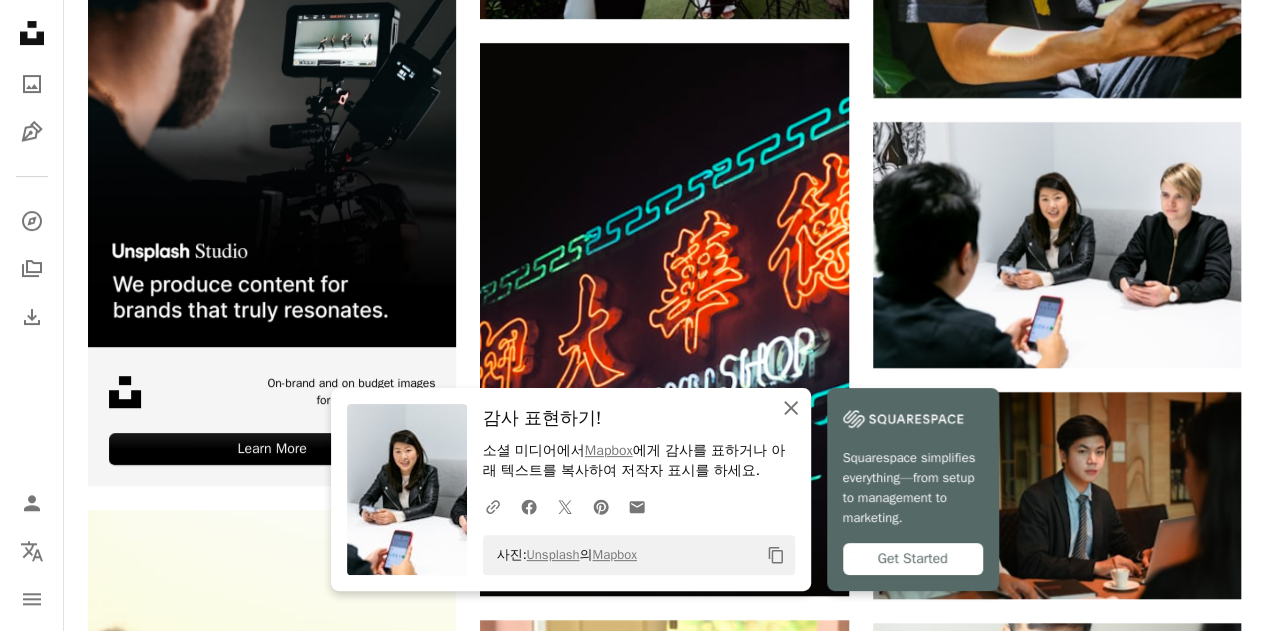 click on "An X shape" 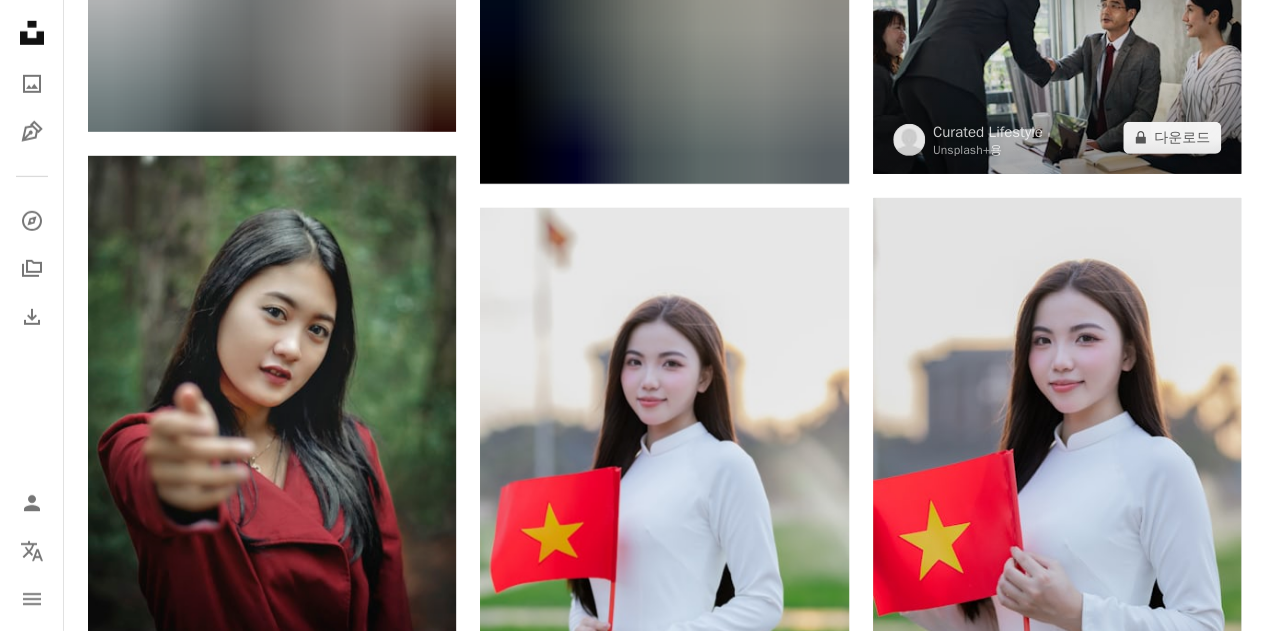 scroll, scrollTop: 14477, scrollLeft: 0, axis: vertical 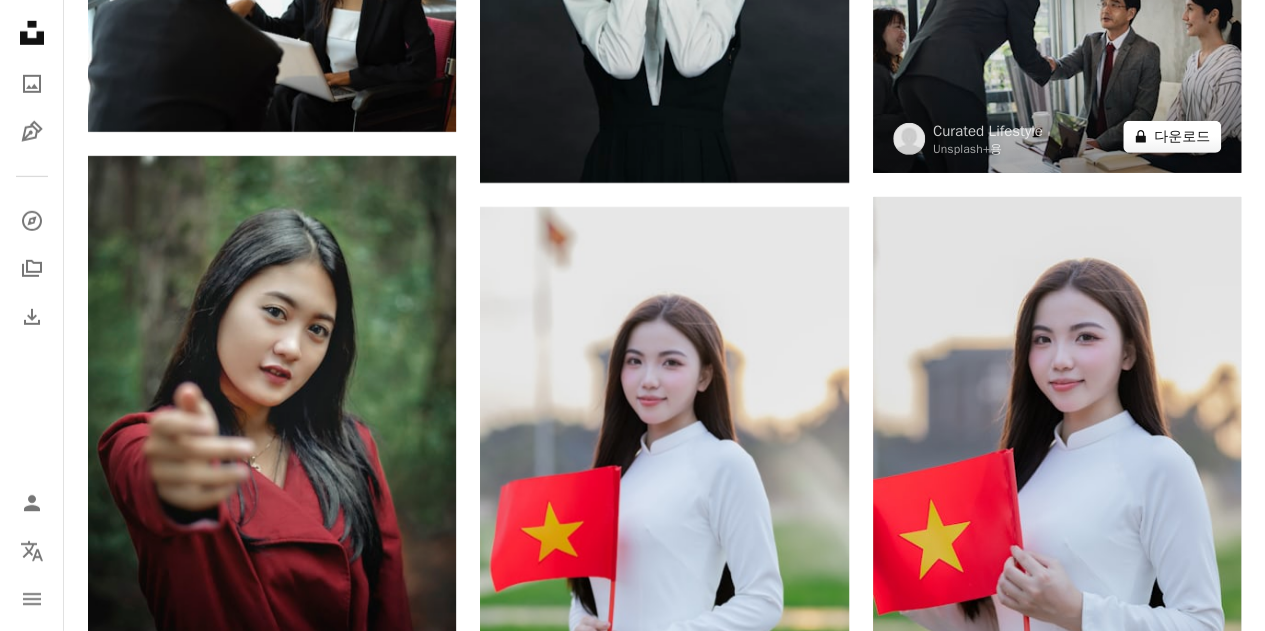 click on "A lock 다운로드" at bounding box center [1172, 137] 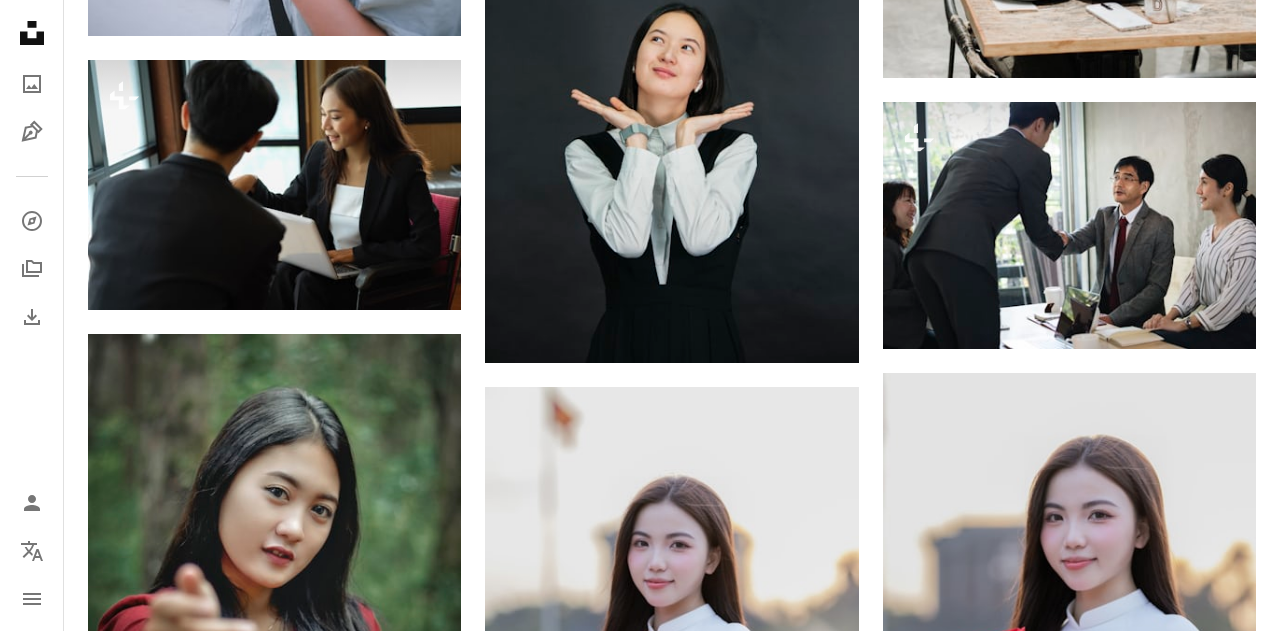 click on "An X shape 즉시 사용 가능한 프리미엄 이미지입니다. 무제한 액세스가 가능합니다. A plus sign 매월 회원 전용 콘텐츠 추가 A plus sign 무제한 royalty-free 다운로드 A plus sign 일러스트  신규 A plus sign 강화된 법적 보호 매년 66%  할인 매월 $12   $10 USD 매달 Unsplash+  구독 매년 청구 방식으로 전환하면   66%  할인 혜택 을 드립니다 해당 세금 별도. 자동으로 연장됩니다. 언제든지 취소 가능합니다." at bounding box center [640, 4261] 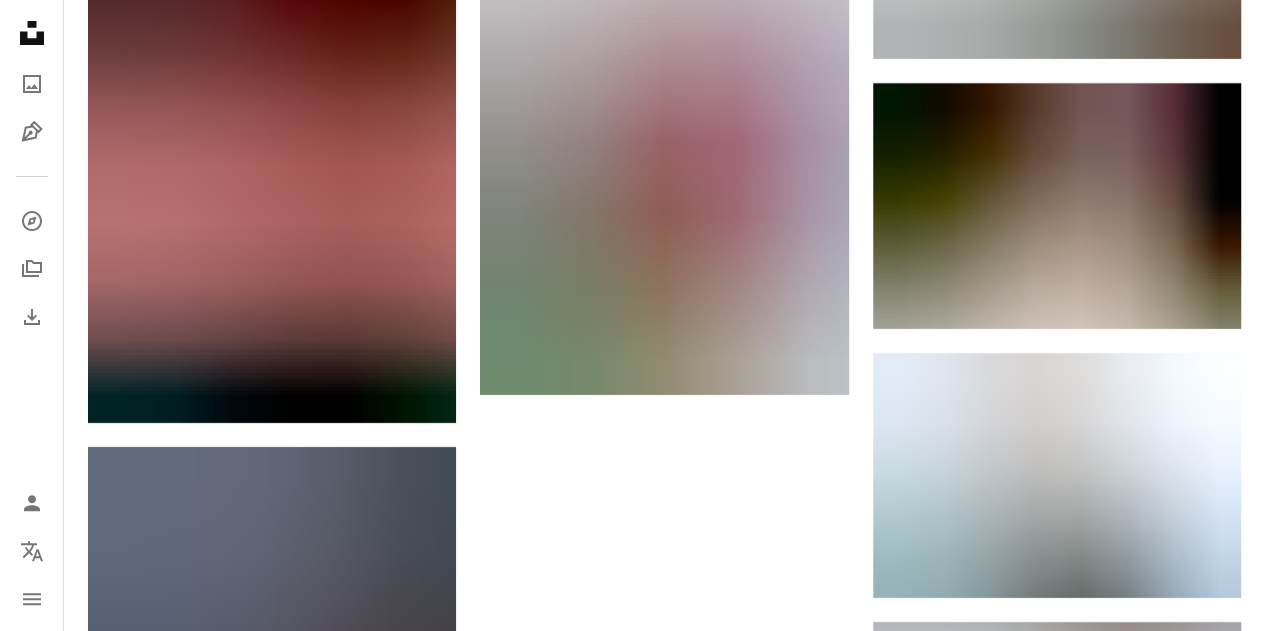 scroll, scrollTop: 21018, scrollLeft: 0, axis: vertical 